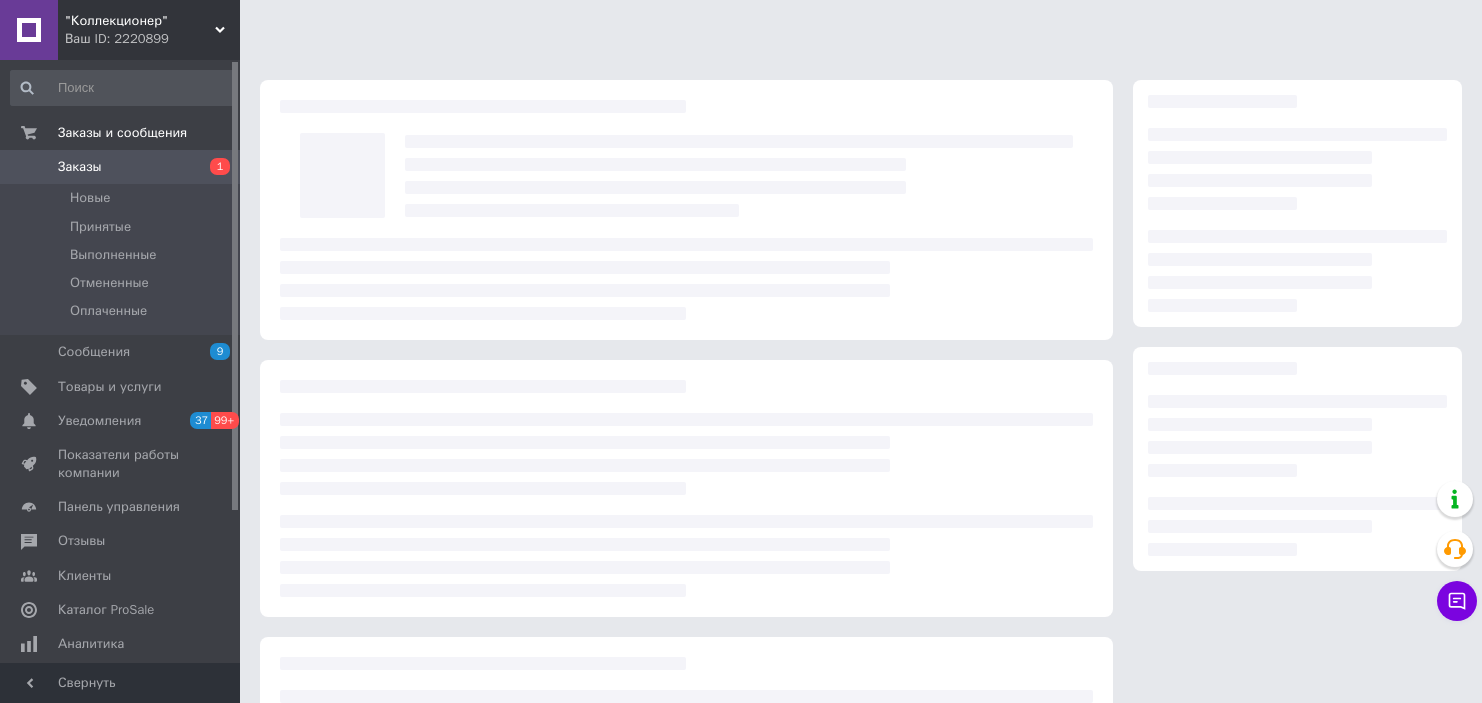 scroll, scrollTop: 0, scrollLeft: 0, axis: both 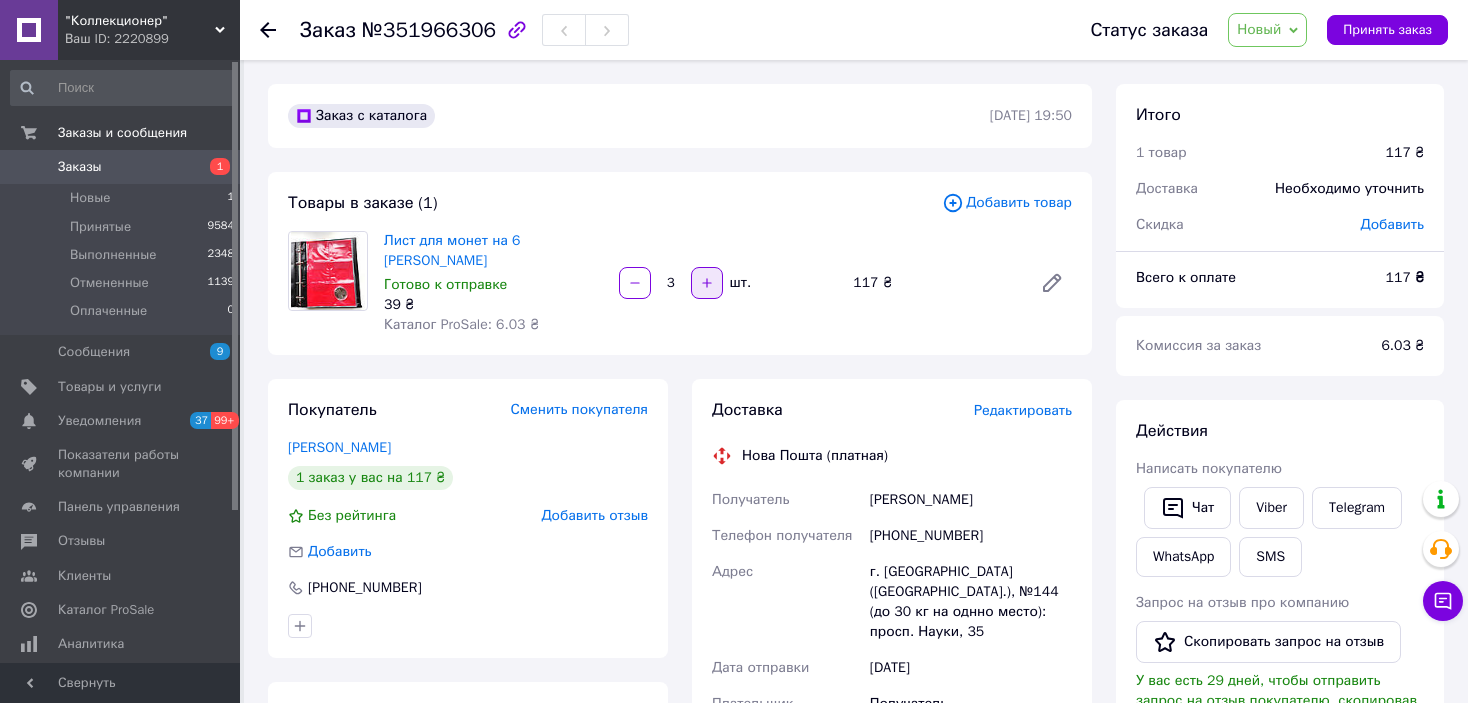 click 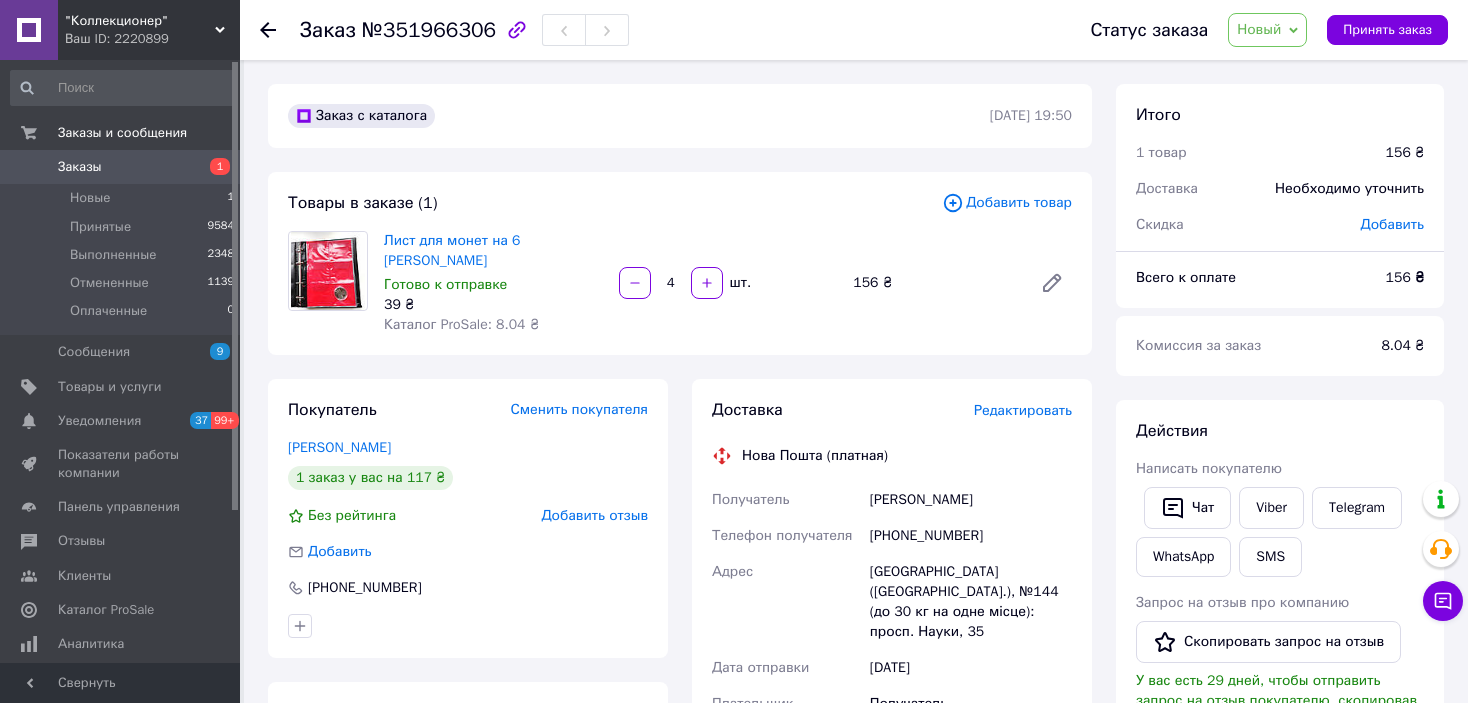 click on "Редактировать" at bounding box center [1023, 410] 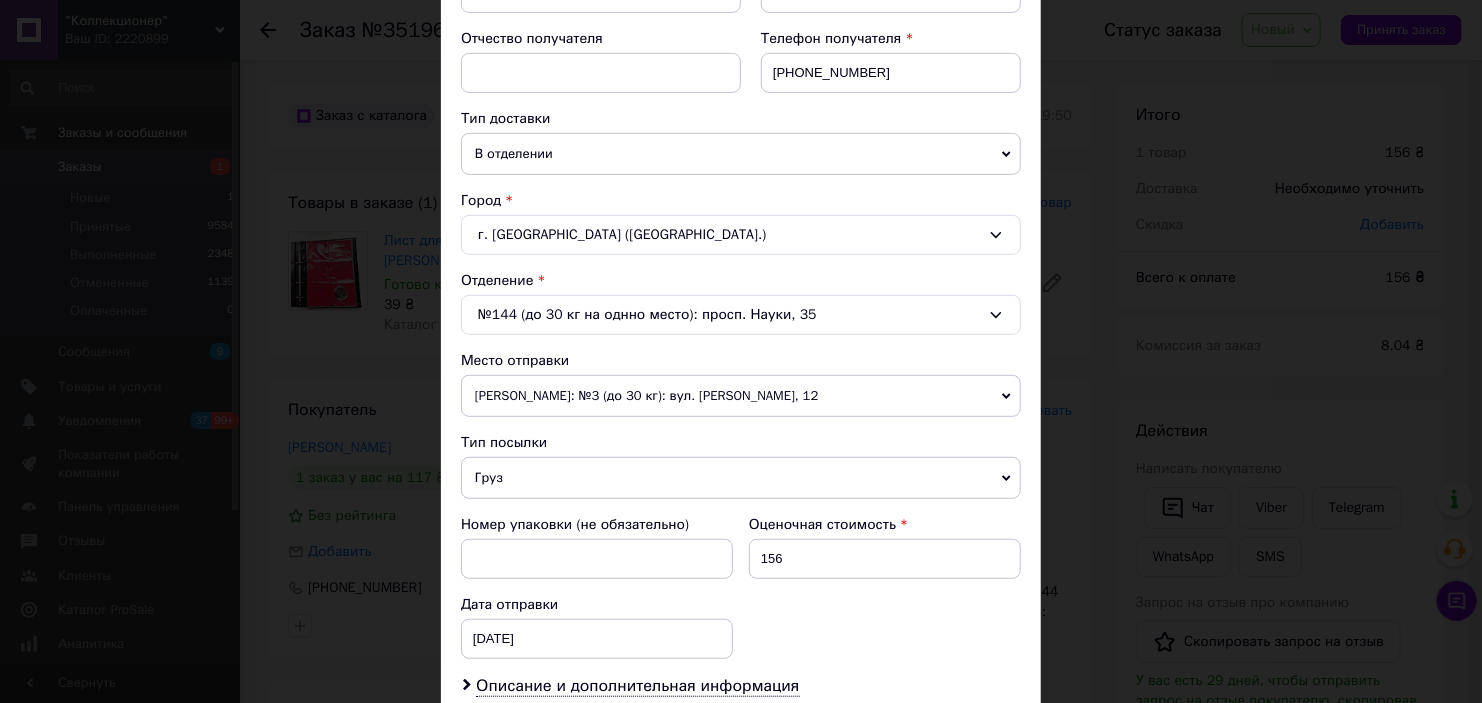 scroll, scrollTop: 400, scrollLeft: 0, axis: vertical 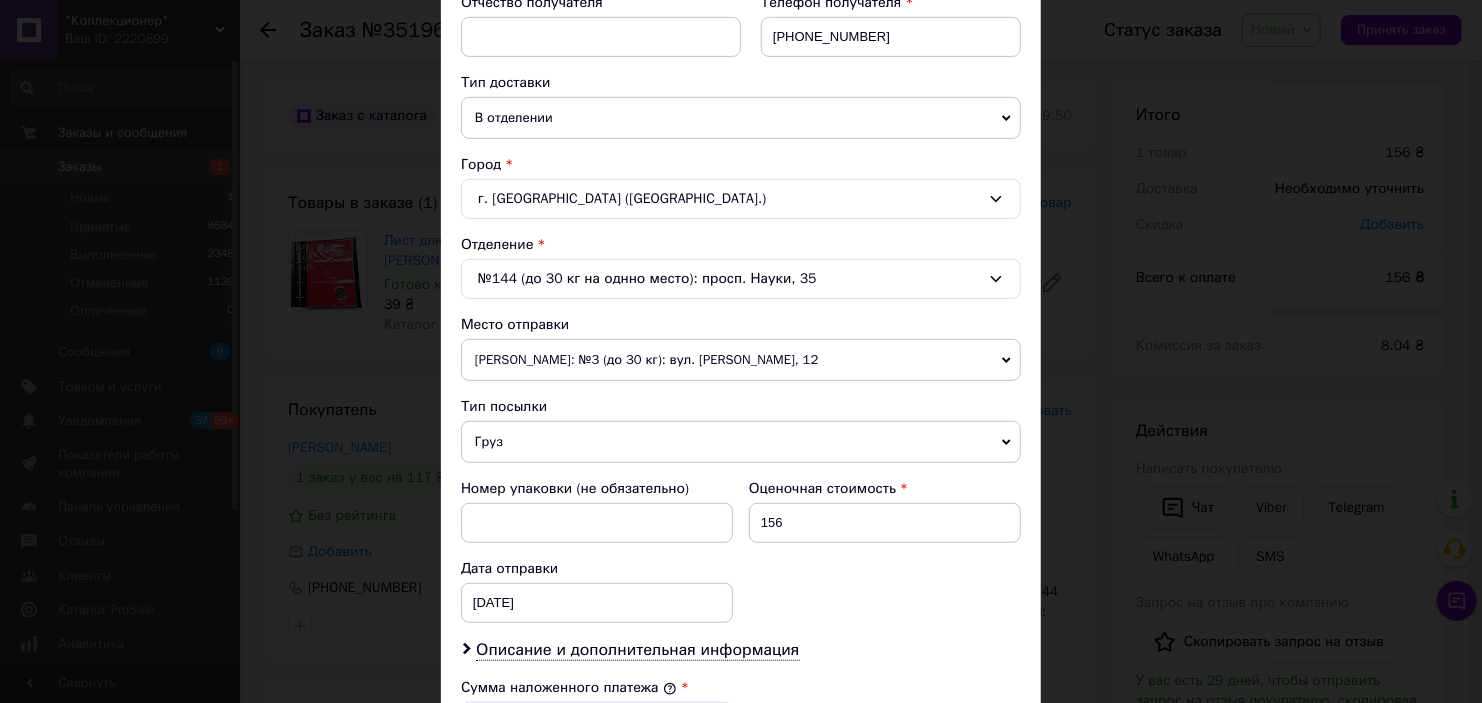 click on "Груз" at bounding box center (741, 442) 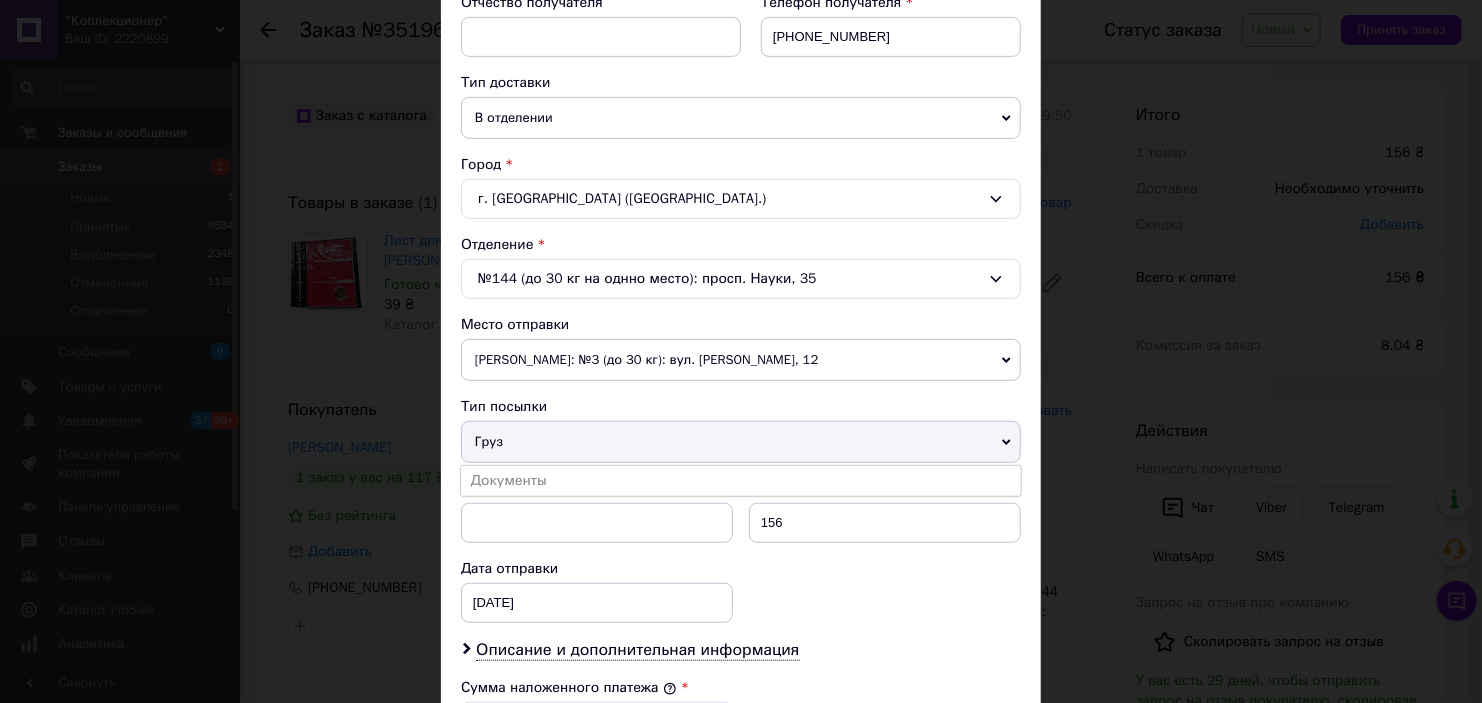 click on "Документы" at bounding box center (741, 481) 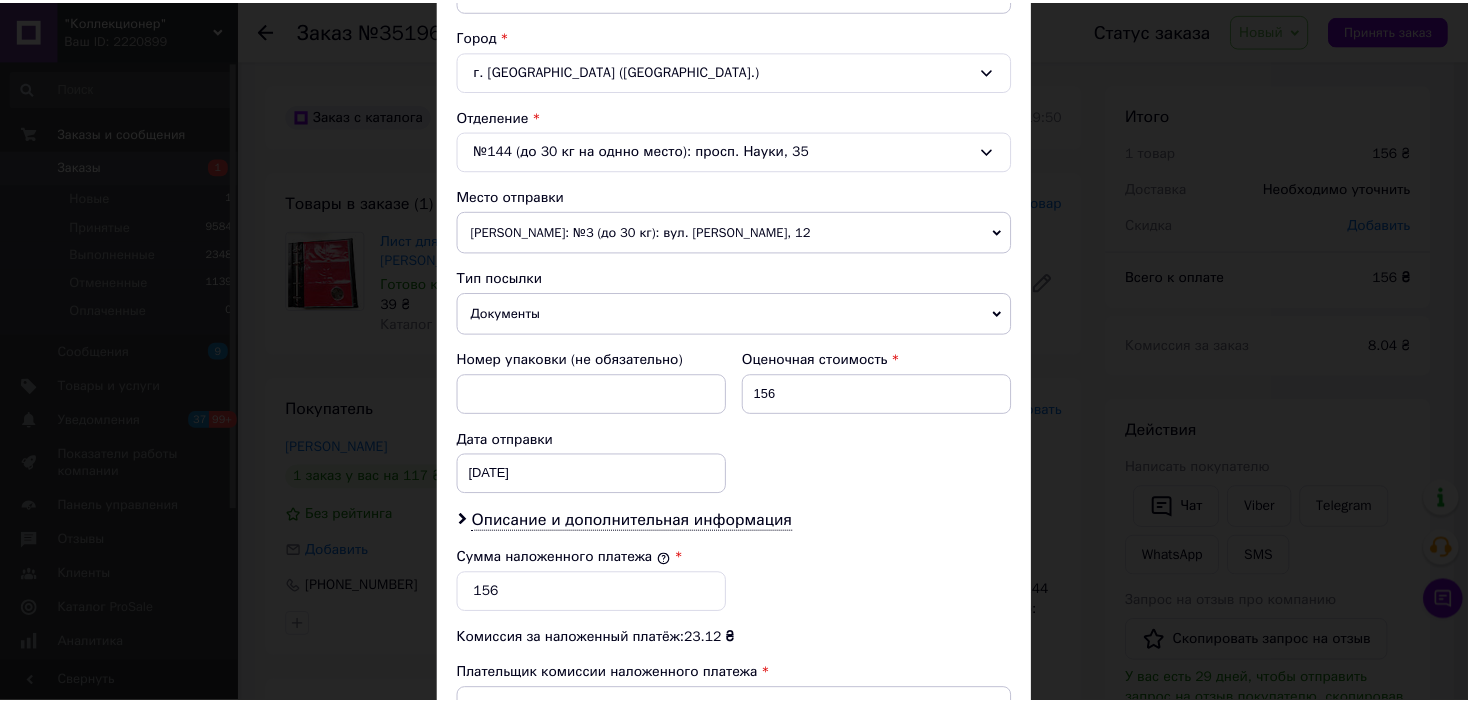 scroll, scrollTop: 836, scrollLeft: 0, axis: vertical 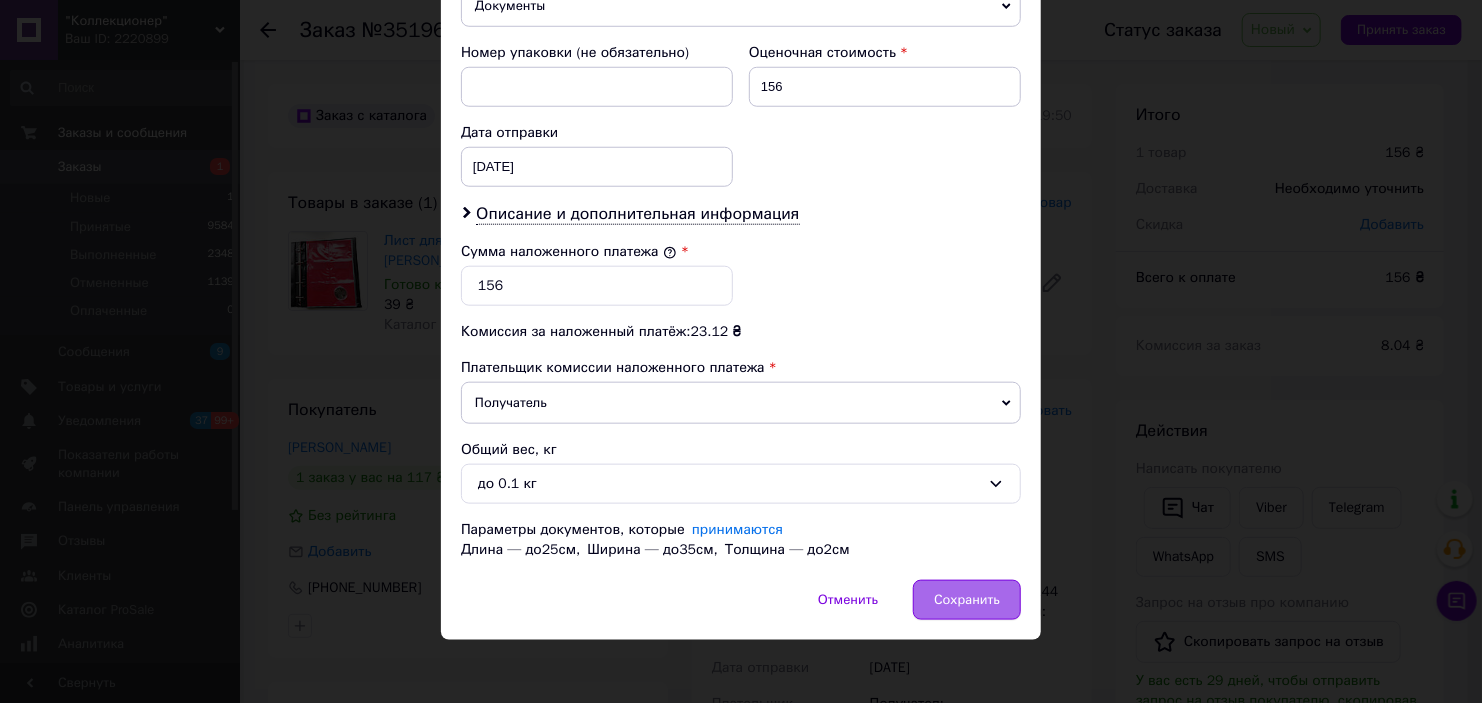 click on "Сохранить" at bounding box center [967, 600] 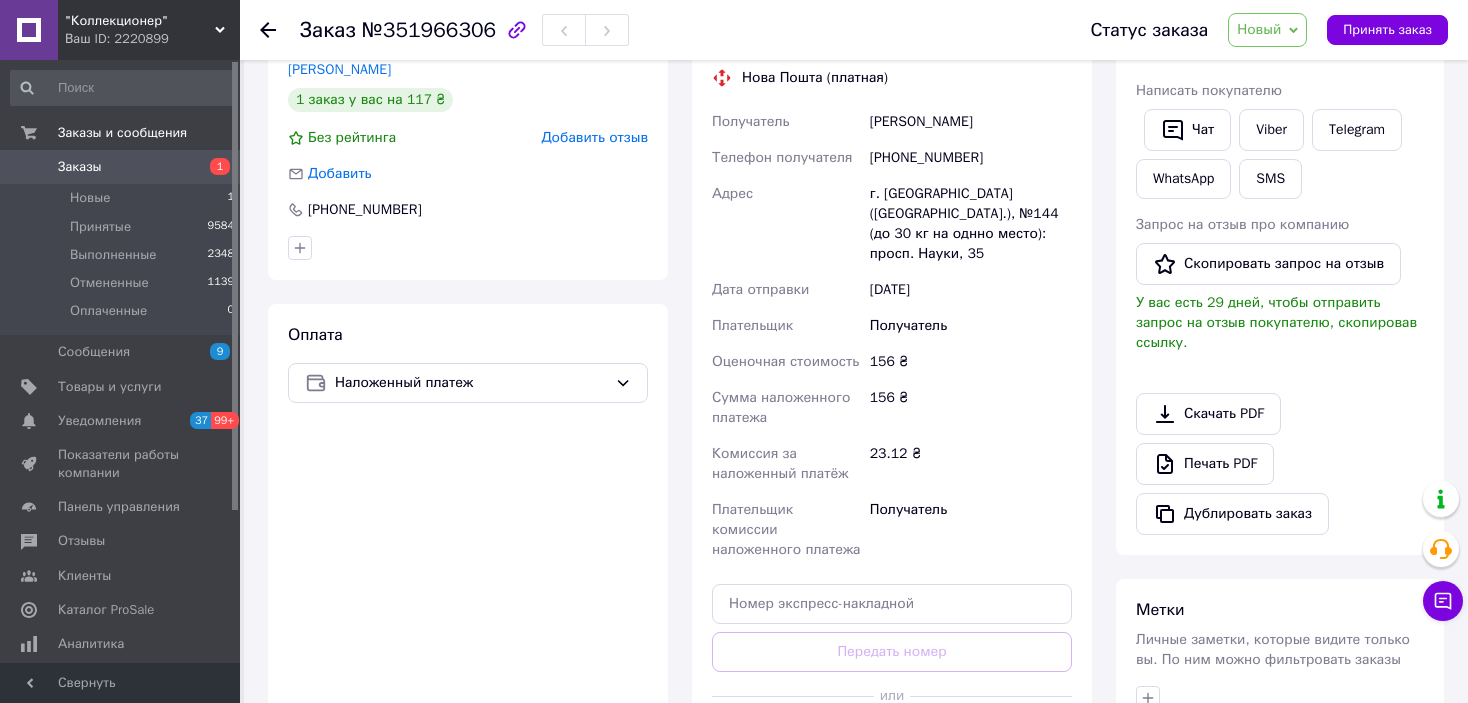 scroll, scrollTop: 500, scrollLeft: 0, axis: vertical 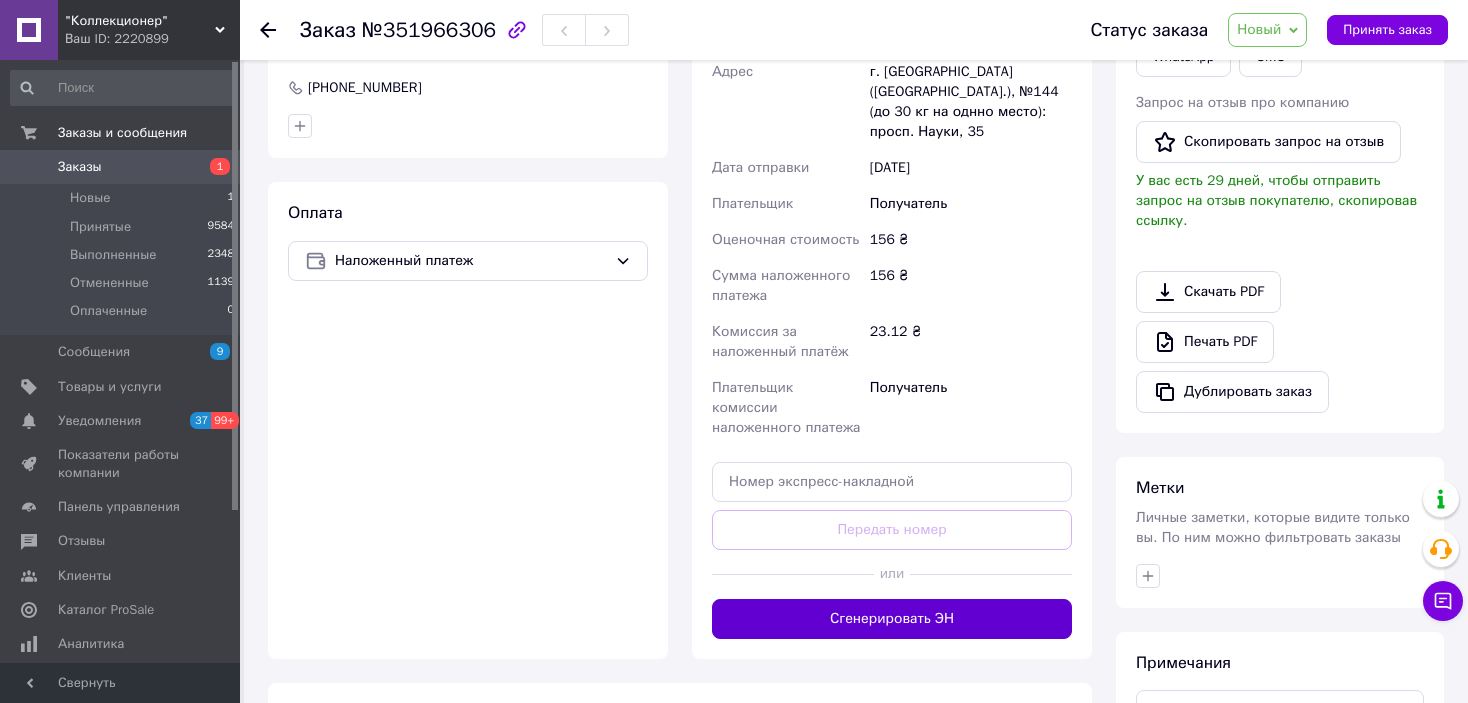 click on "Сгенерировать ЭН" at bounding box center (892, 619) 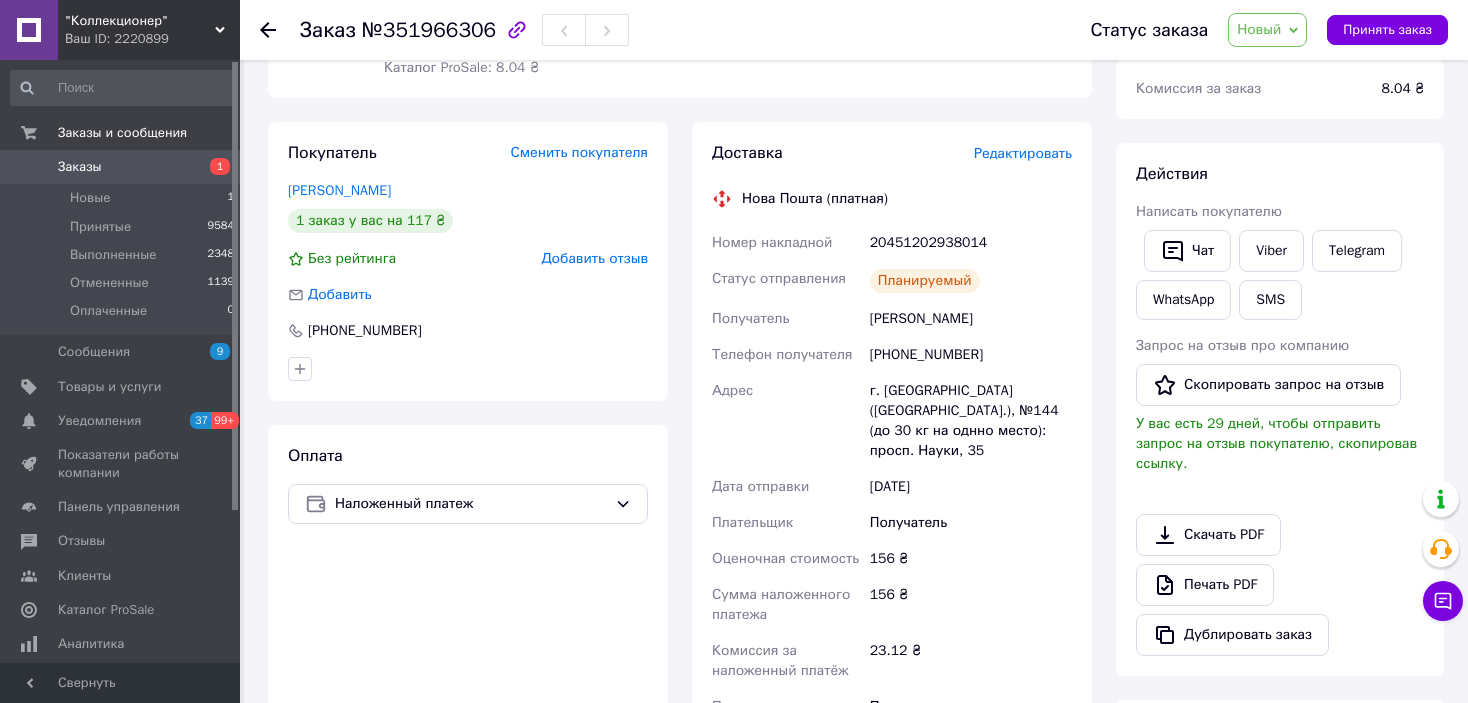 scroll, scrollTop: 200, scrollLeft: 0, axis: vertical 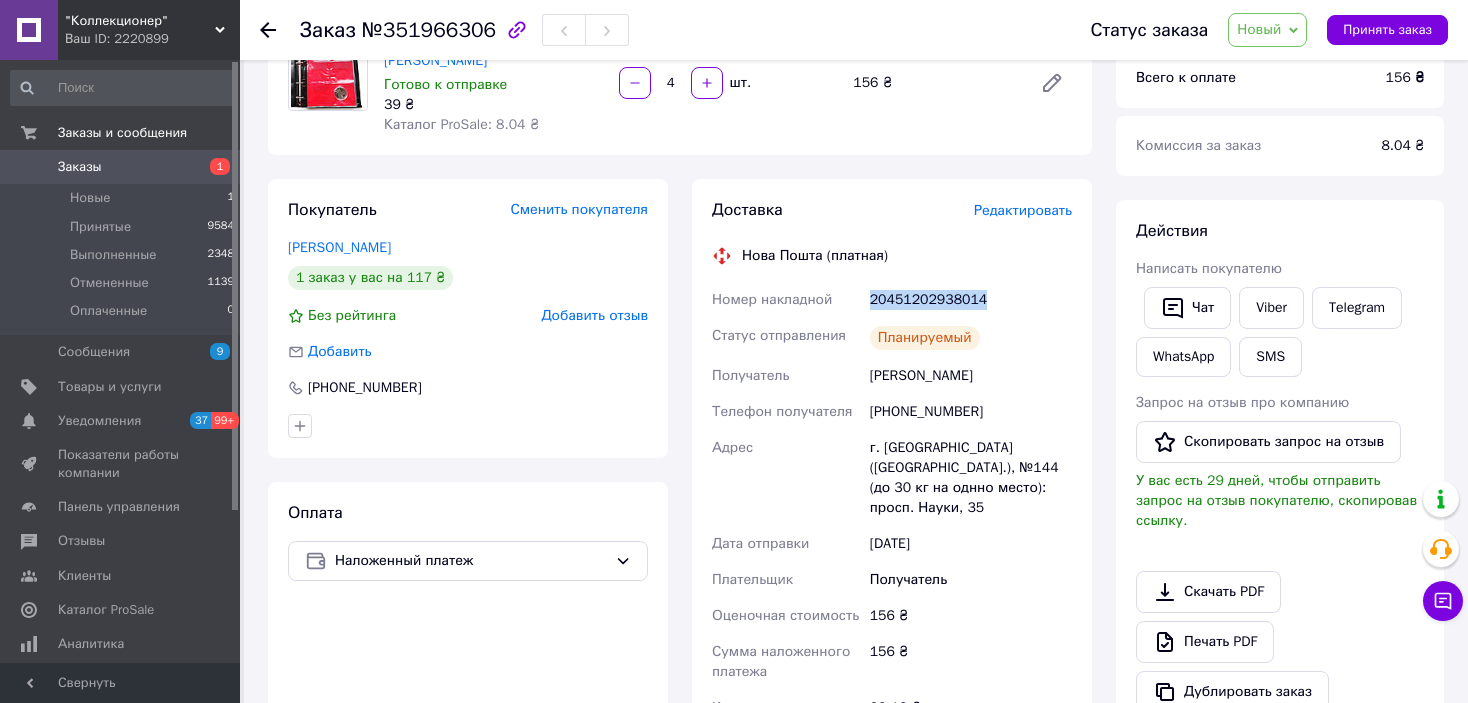 drag, startPoint x: 985, startPoint y: 277, endPoint x: 867, endPoint y: 277, distance: 118 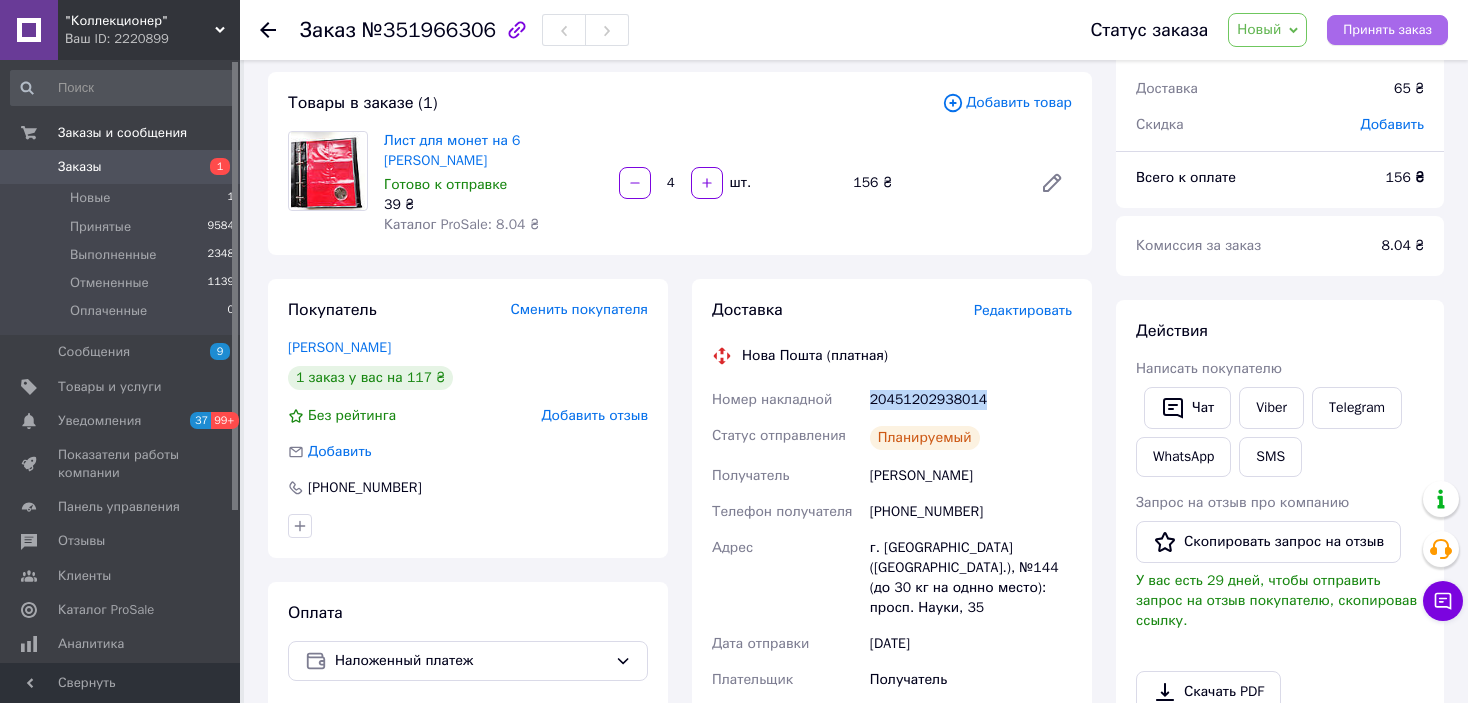 click on "Принять заказ" at bounding box center [1387, 30] 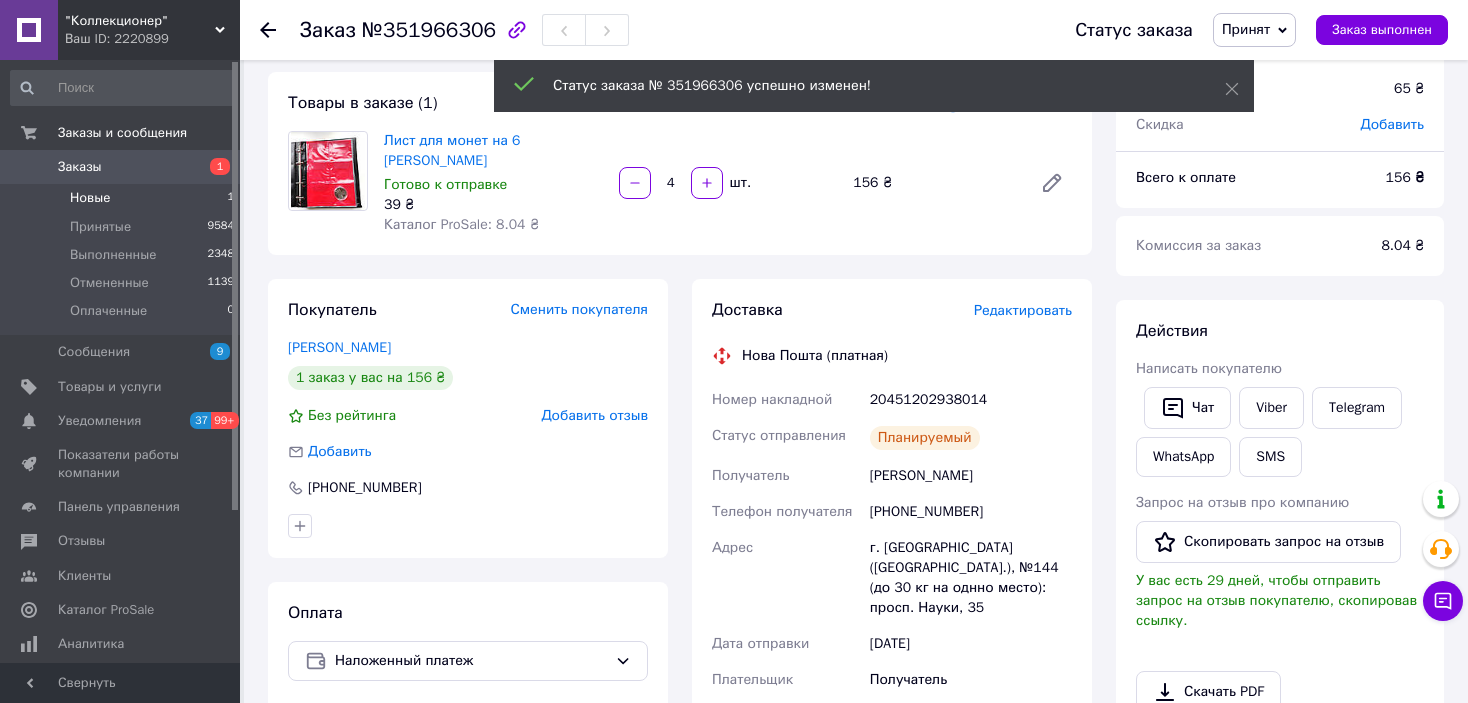 click on "Новые" at bounding box center (90, 198) 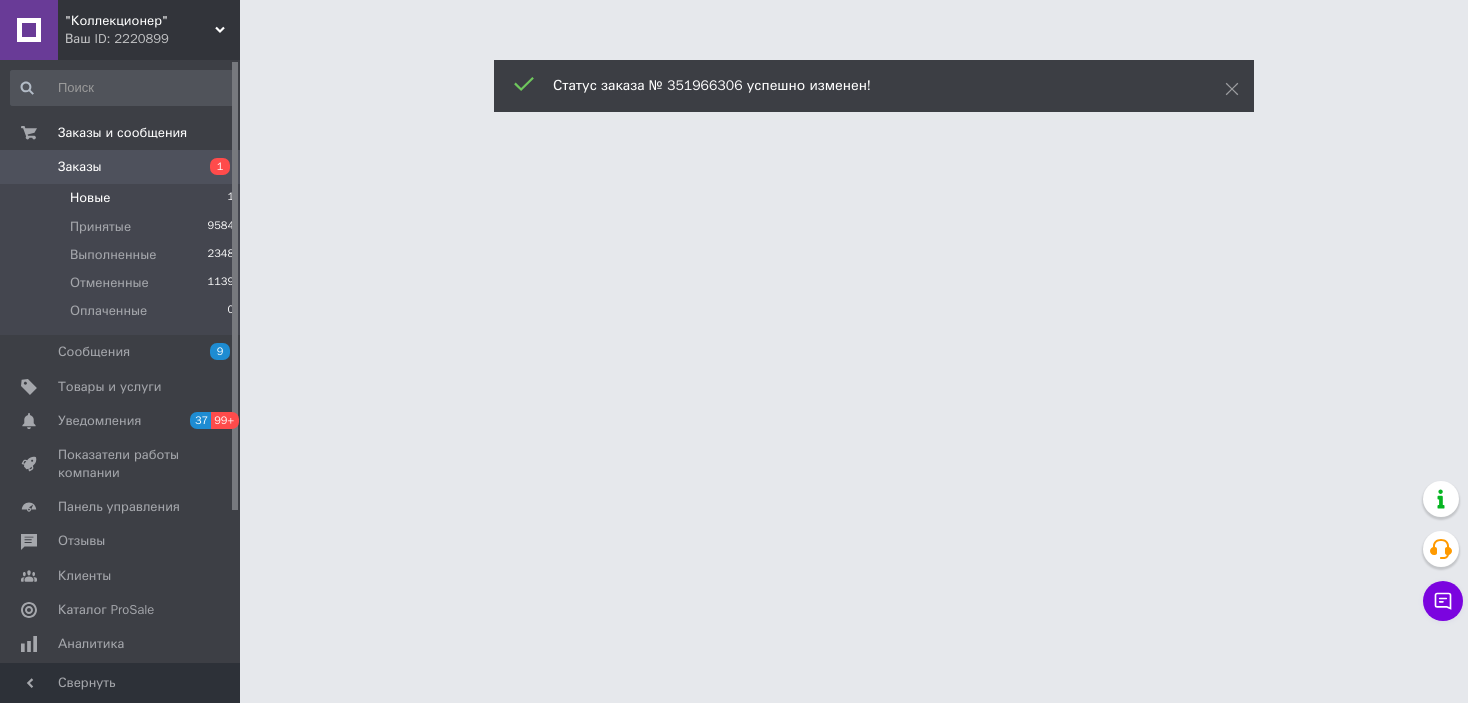 scroll, scrollTop: 0, scrollLeft: 0, axis: both 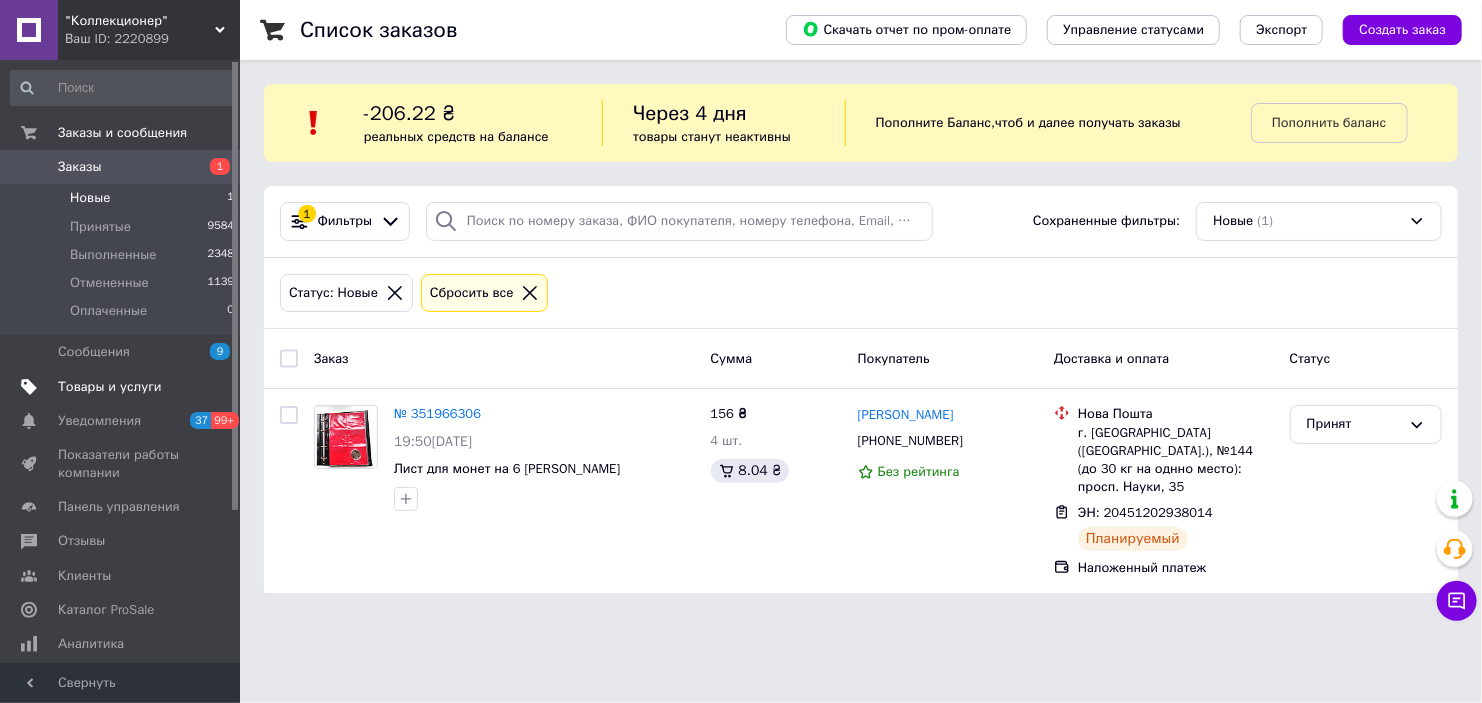 click on "Товары и услуги" at bounding box center [110, 387] 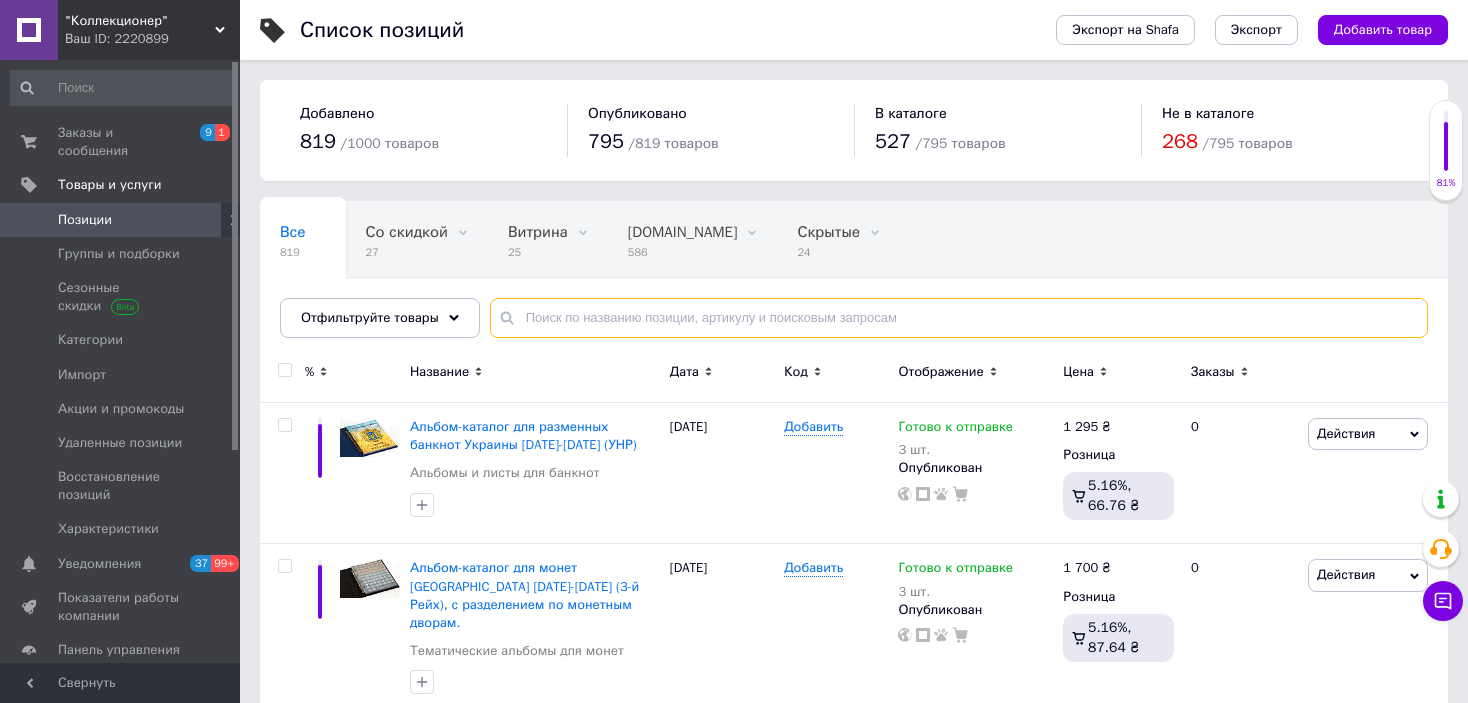 click at bounding box center (959, 318) 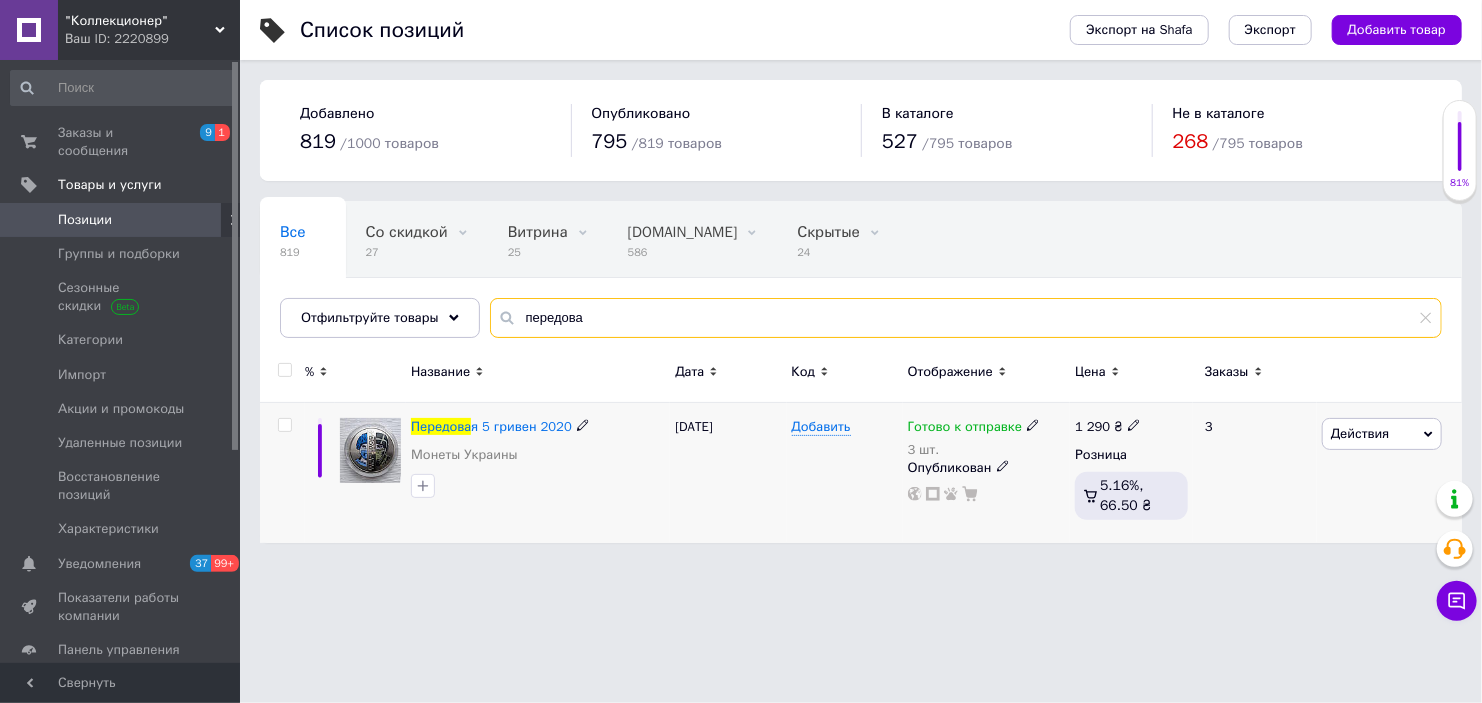 type on "передова" 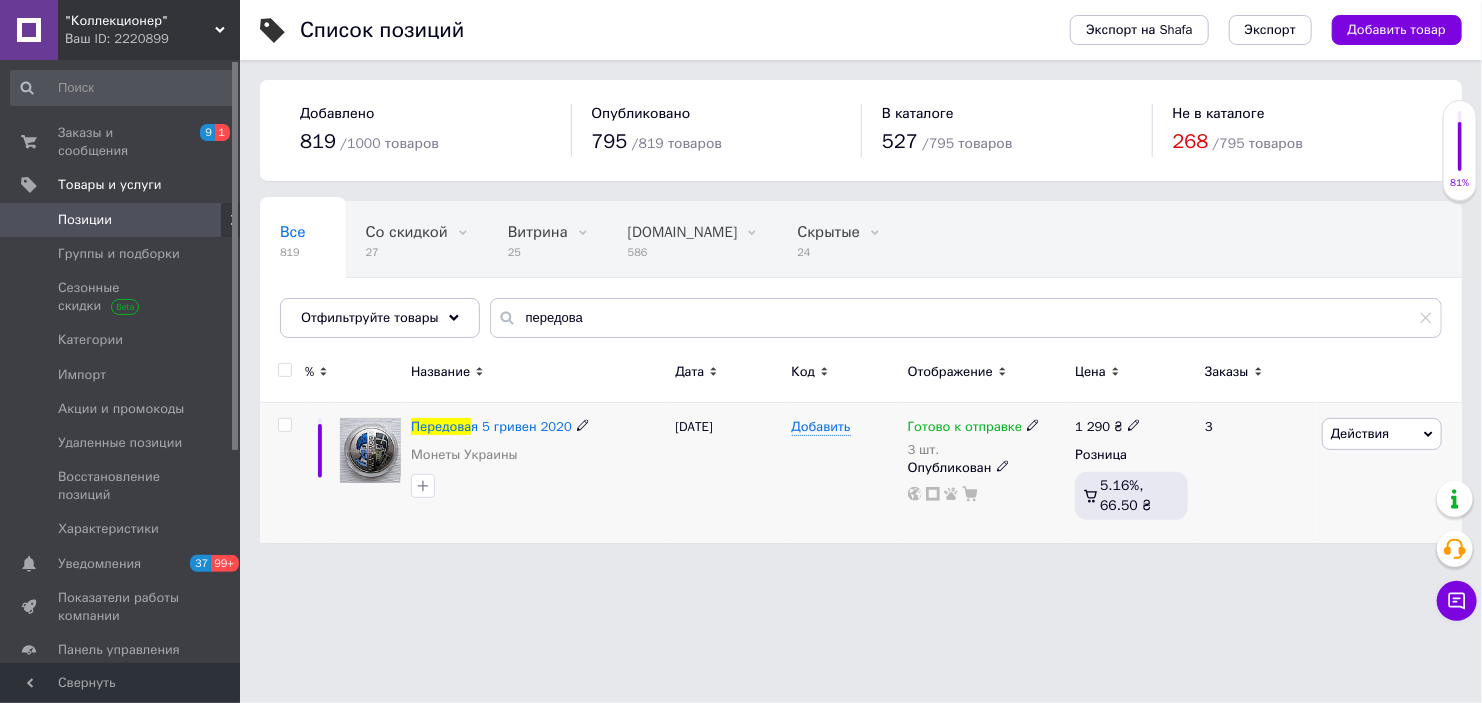 click 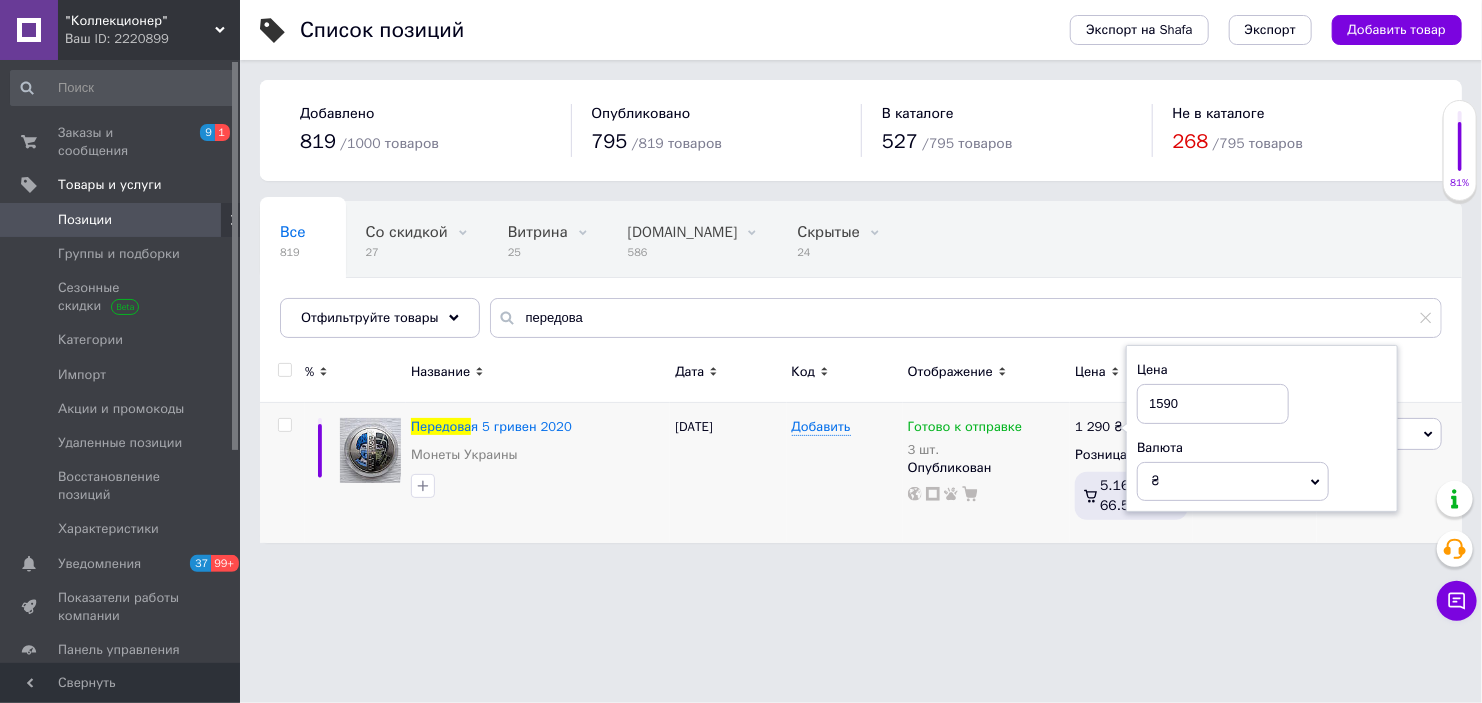 type on "1590" 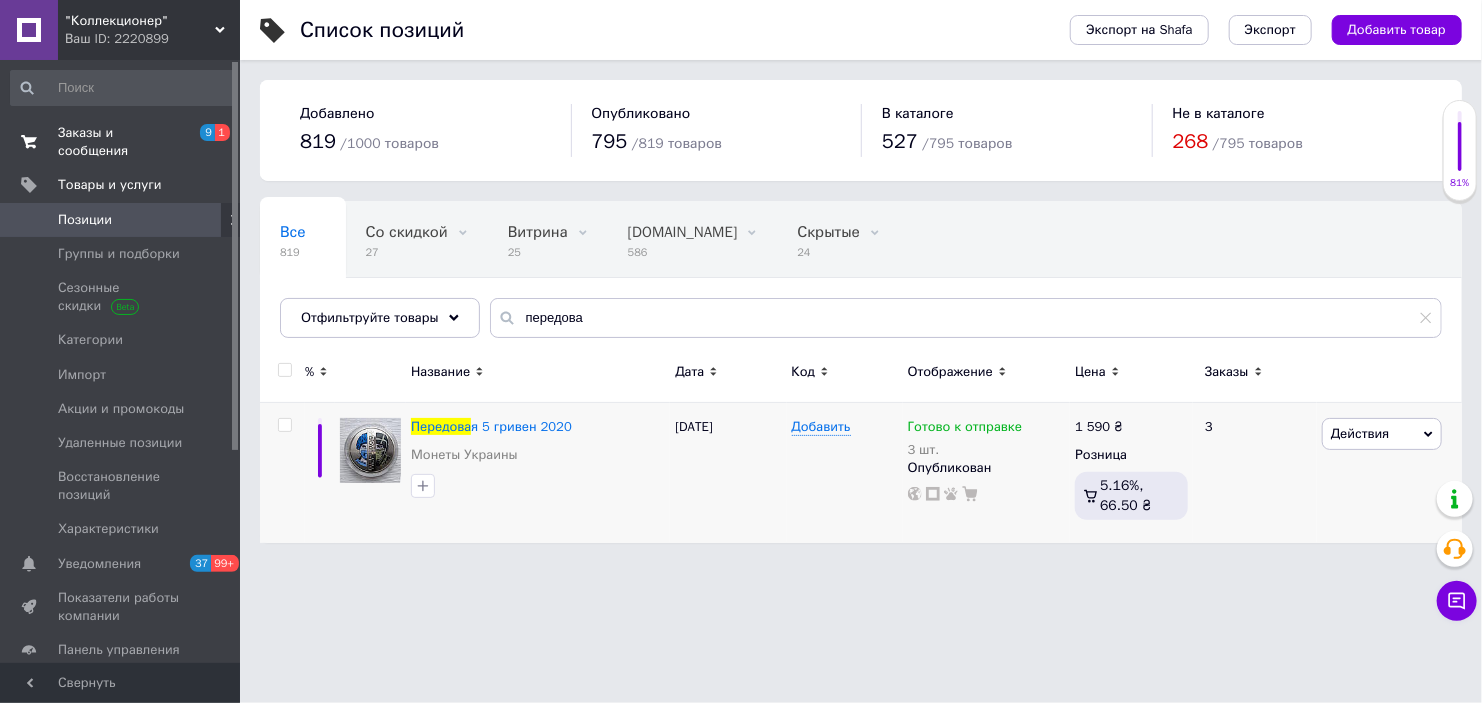 click on "Заказы и сообщения" at bounding box center (121, 142) 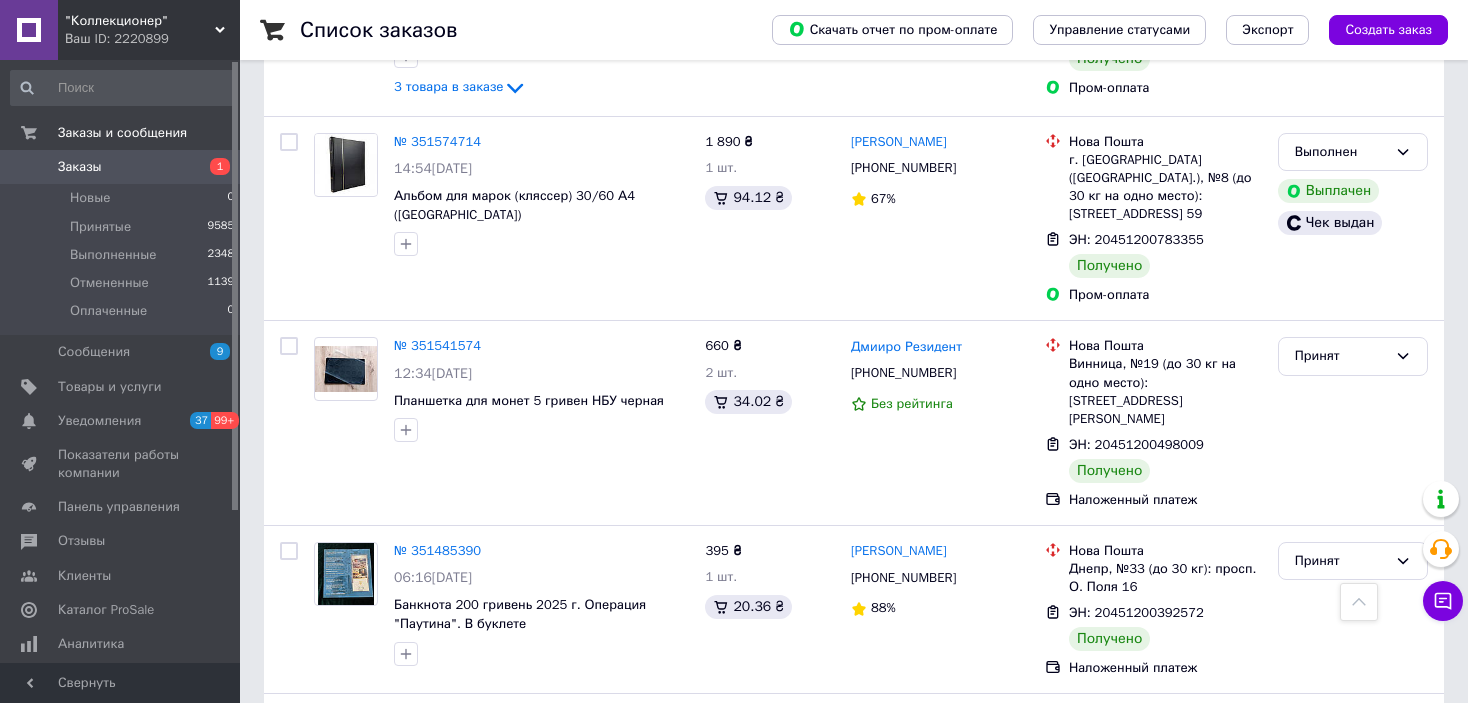 scroll, scrollTop: 3536, scrollLeft: 0, axis: vertical 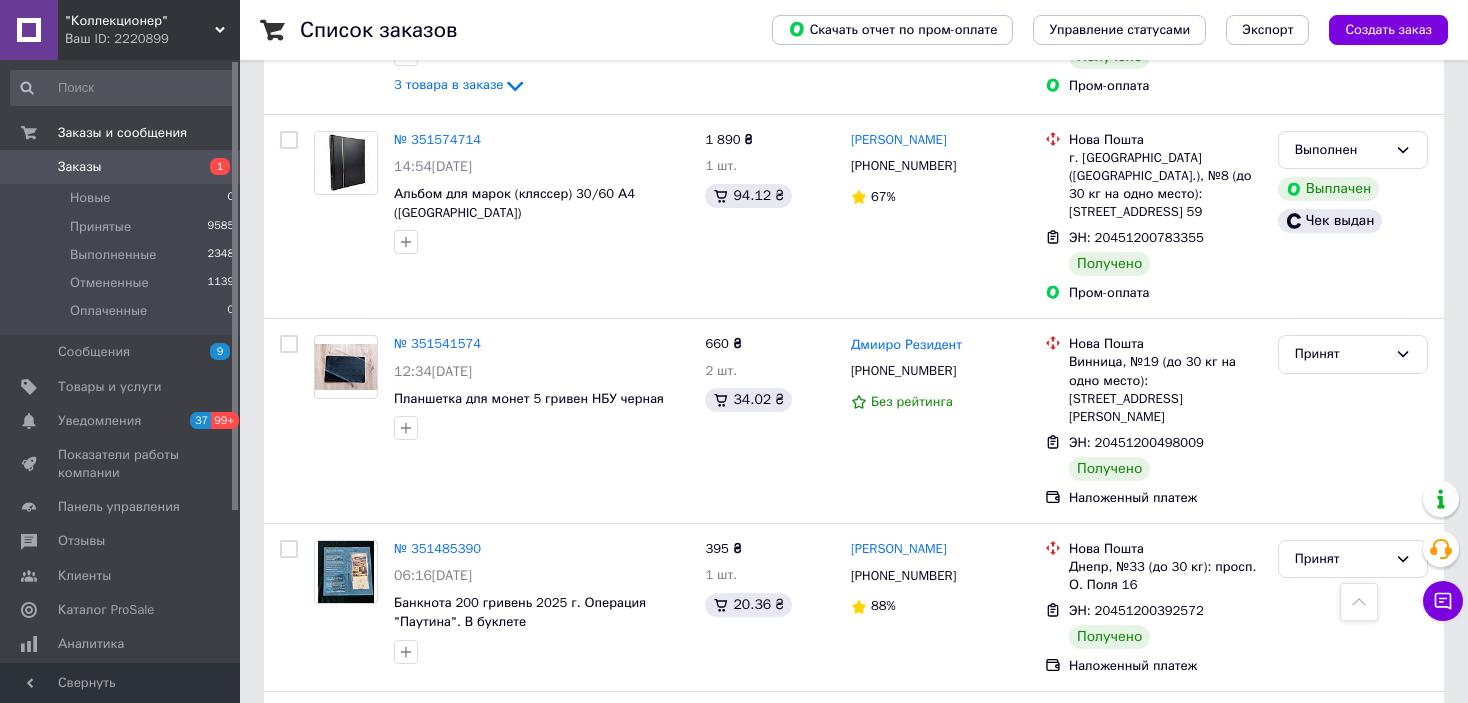 click on "2" at bounding box center (327, 941) 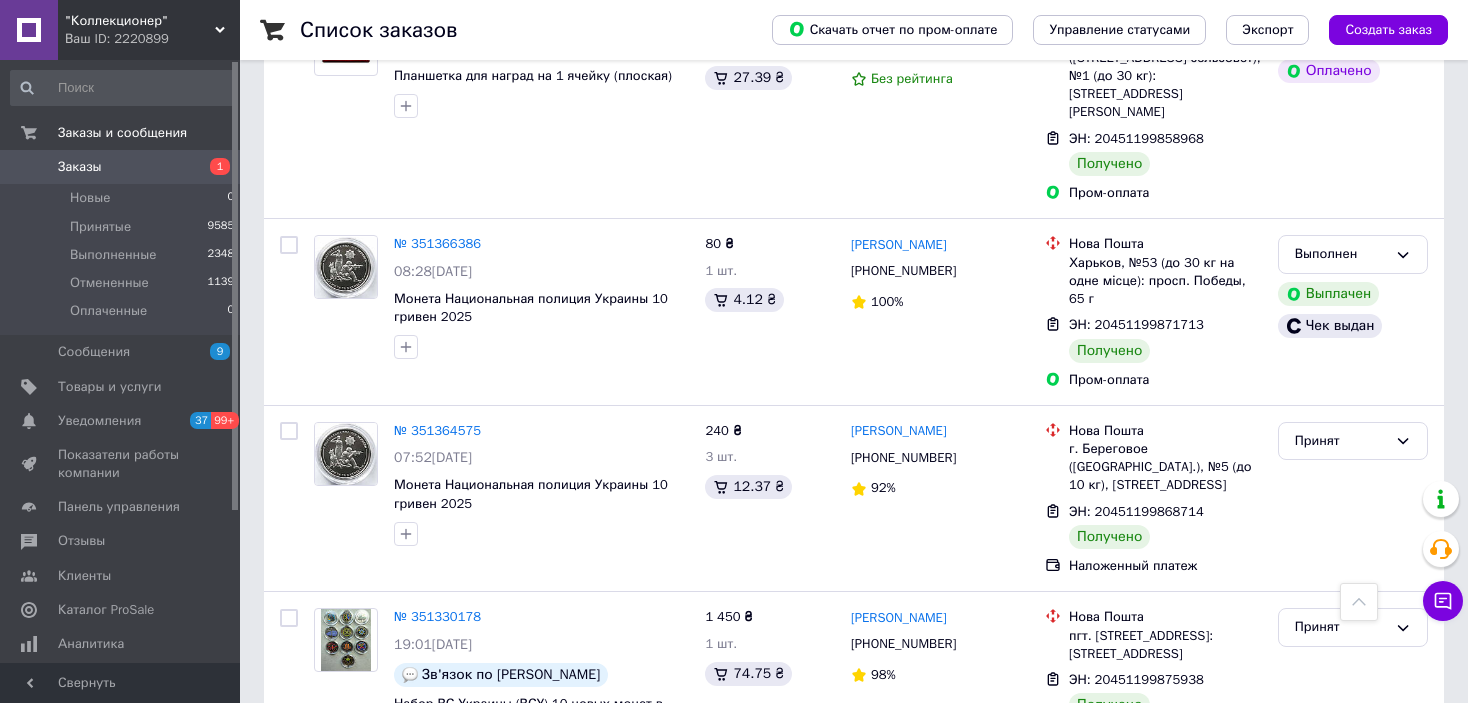 scroll, scrollTop: 2800, scrollLeft: 0, axis: vertical 